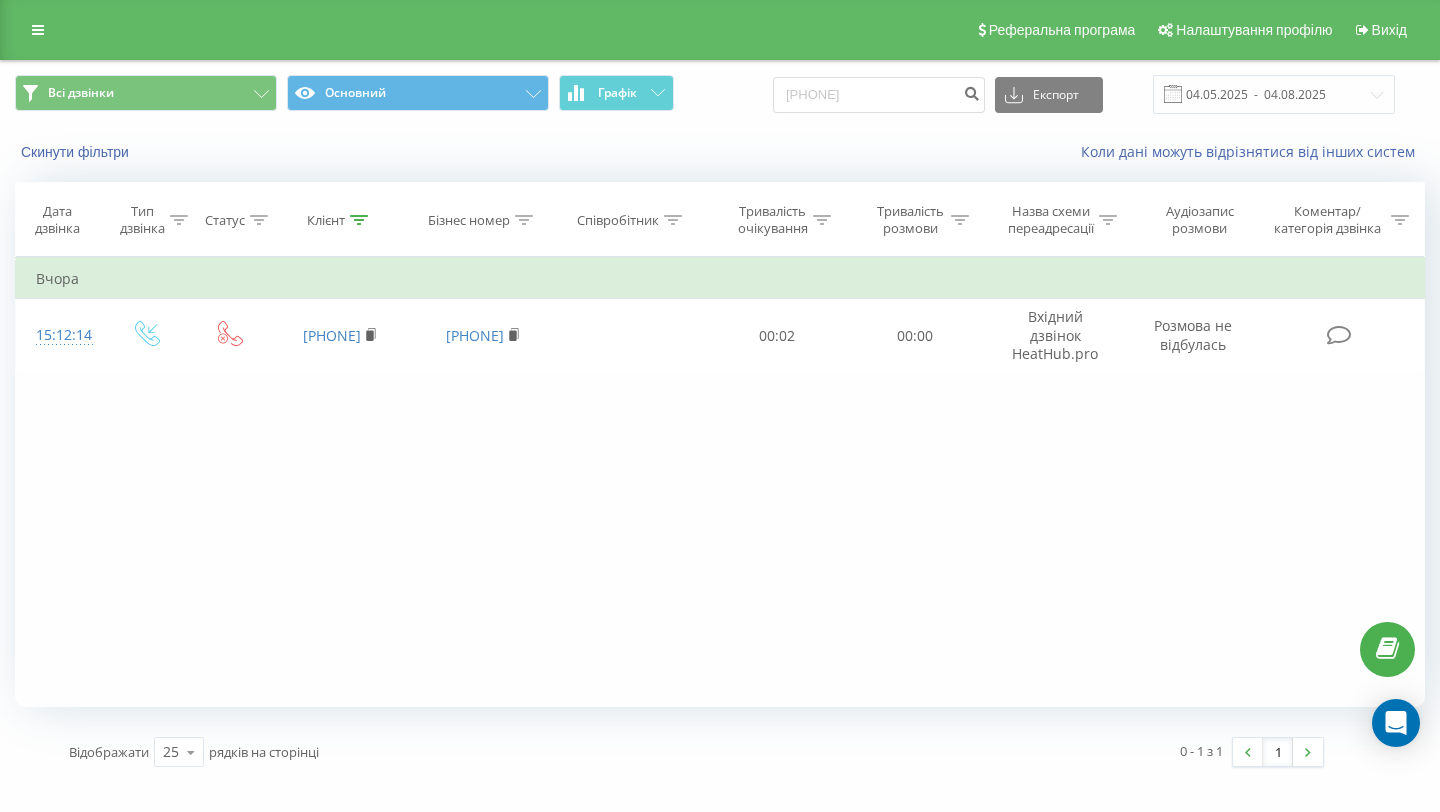 scroll, scrollTop: 0, scrollLeft: 0, axis: both 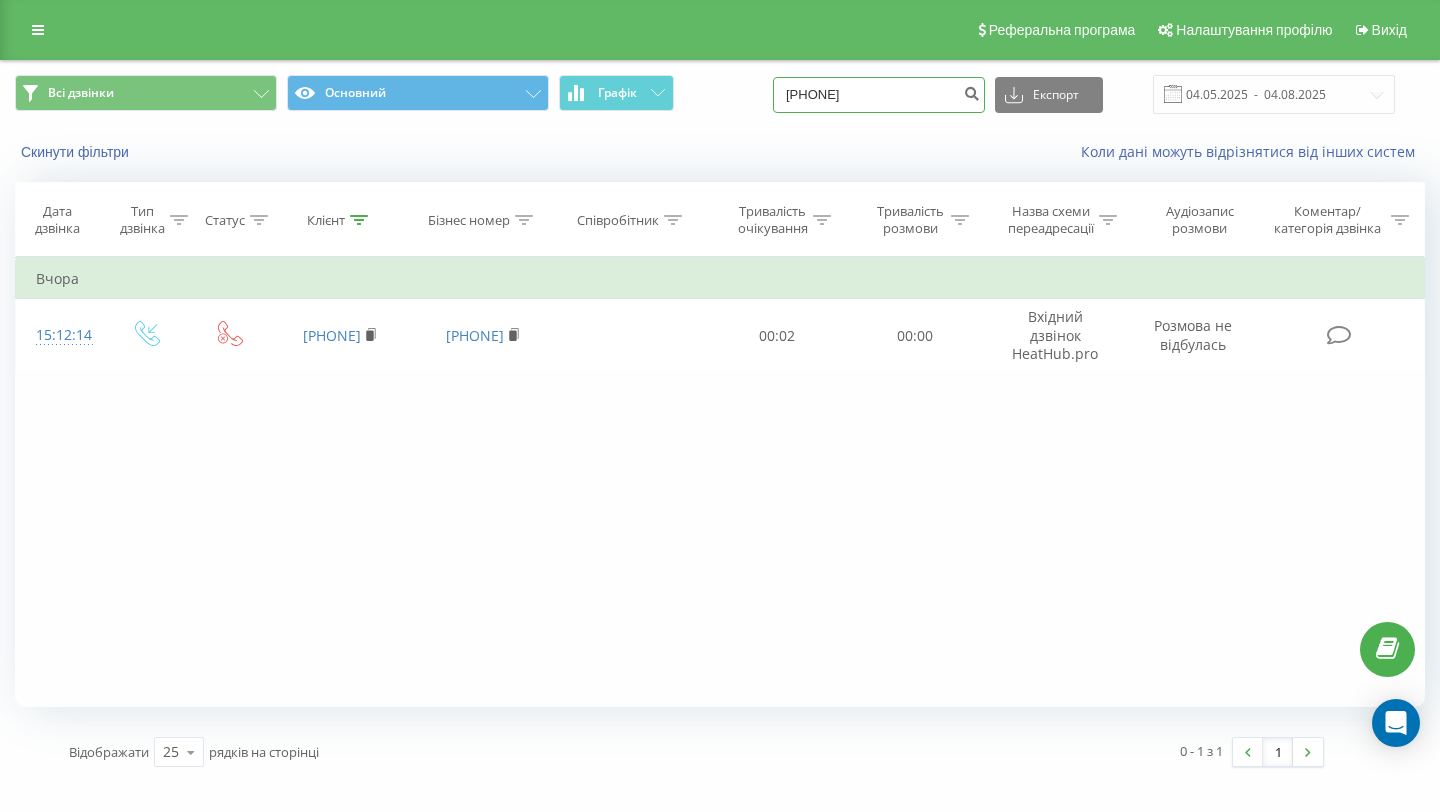 drag, startPoint x: 0, startPoint y: 0, endPoint x: 898, endPoint y: 80, distance: 901.55646 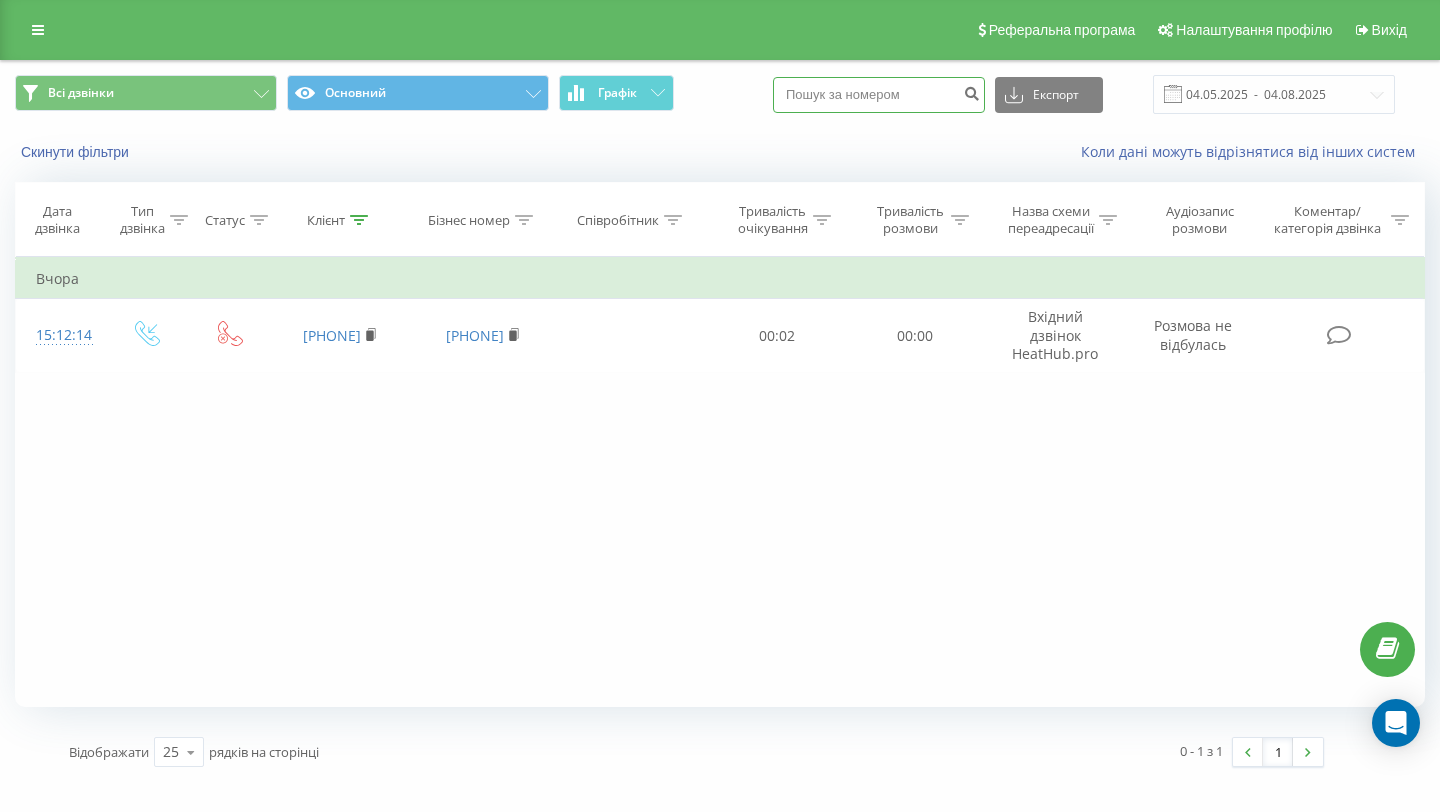 paste on "[PHONE]" 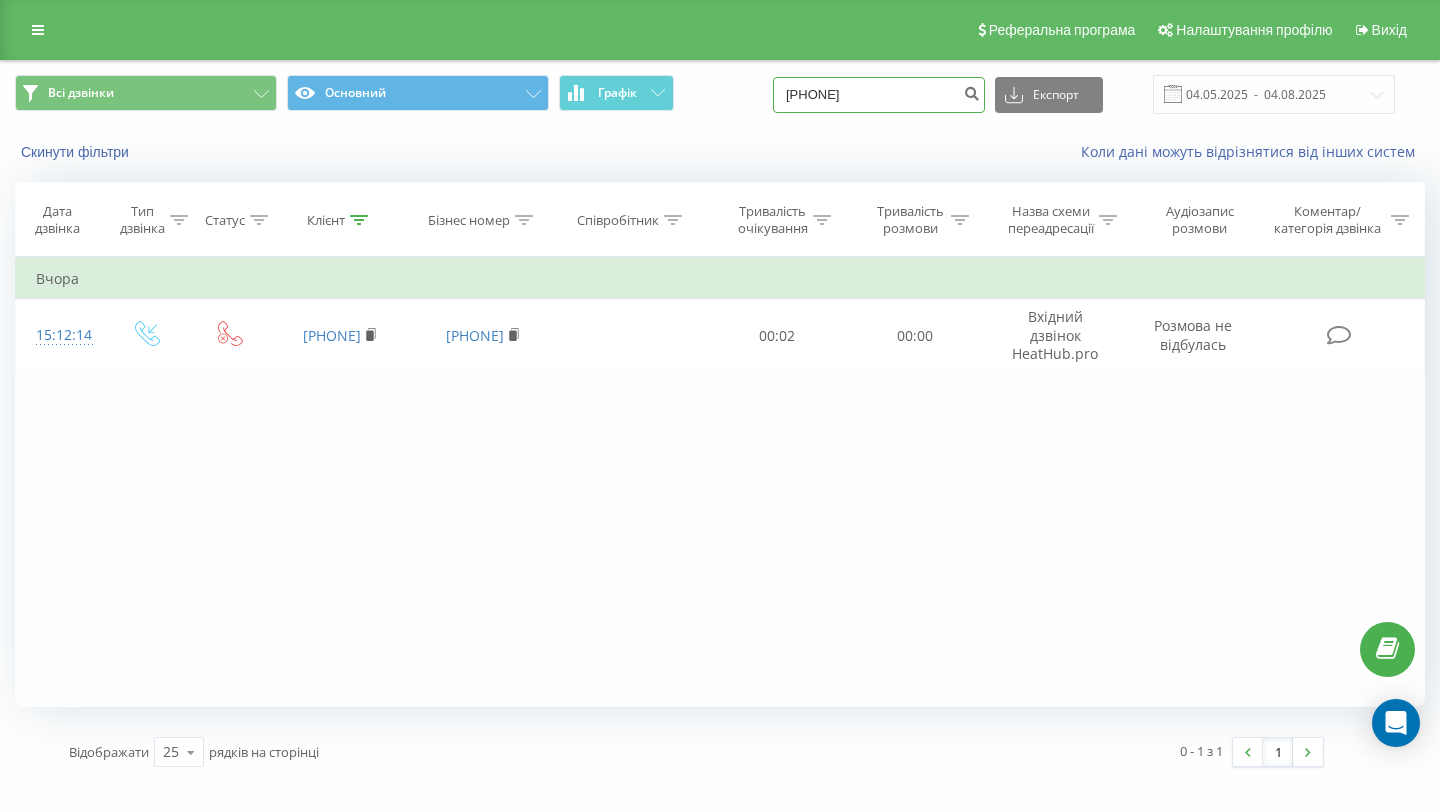type on "[PHONE]" 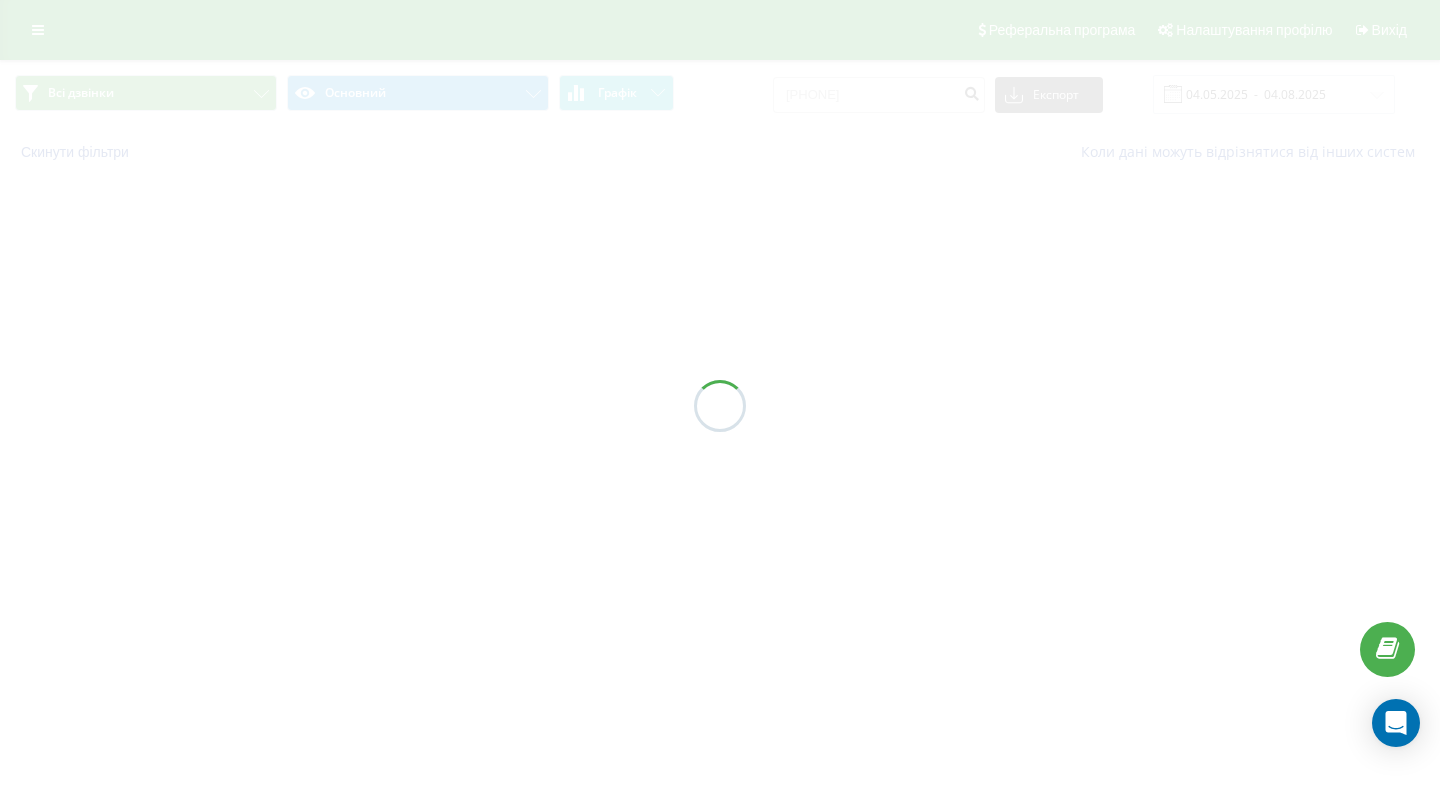 scroll, scrollTop: 0, scrollLeft: 0, axis: both 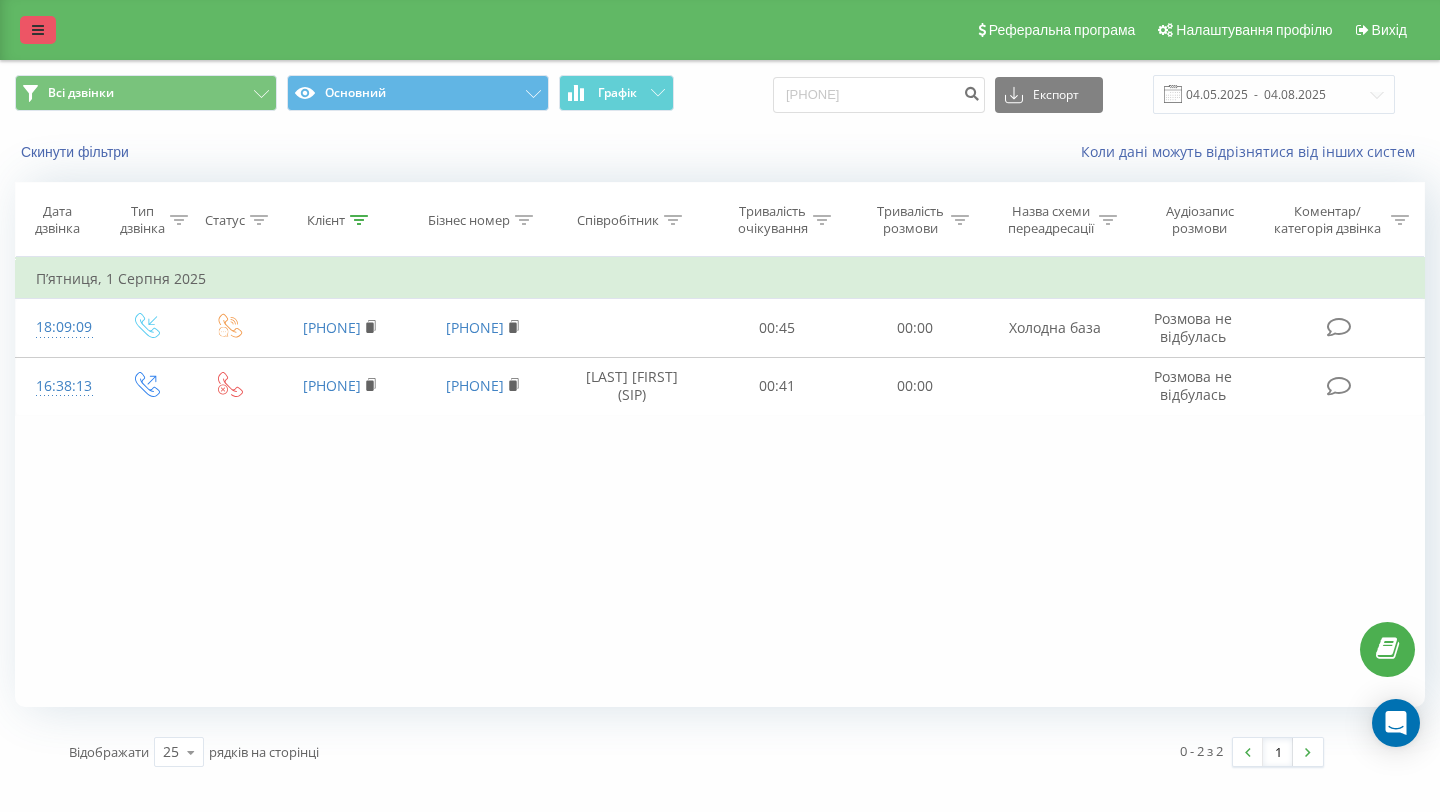 click at bounding box center [38, 30] 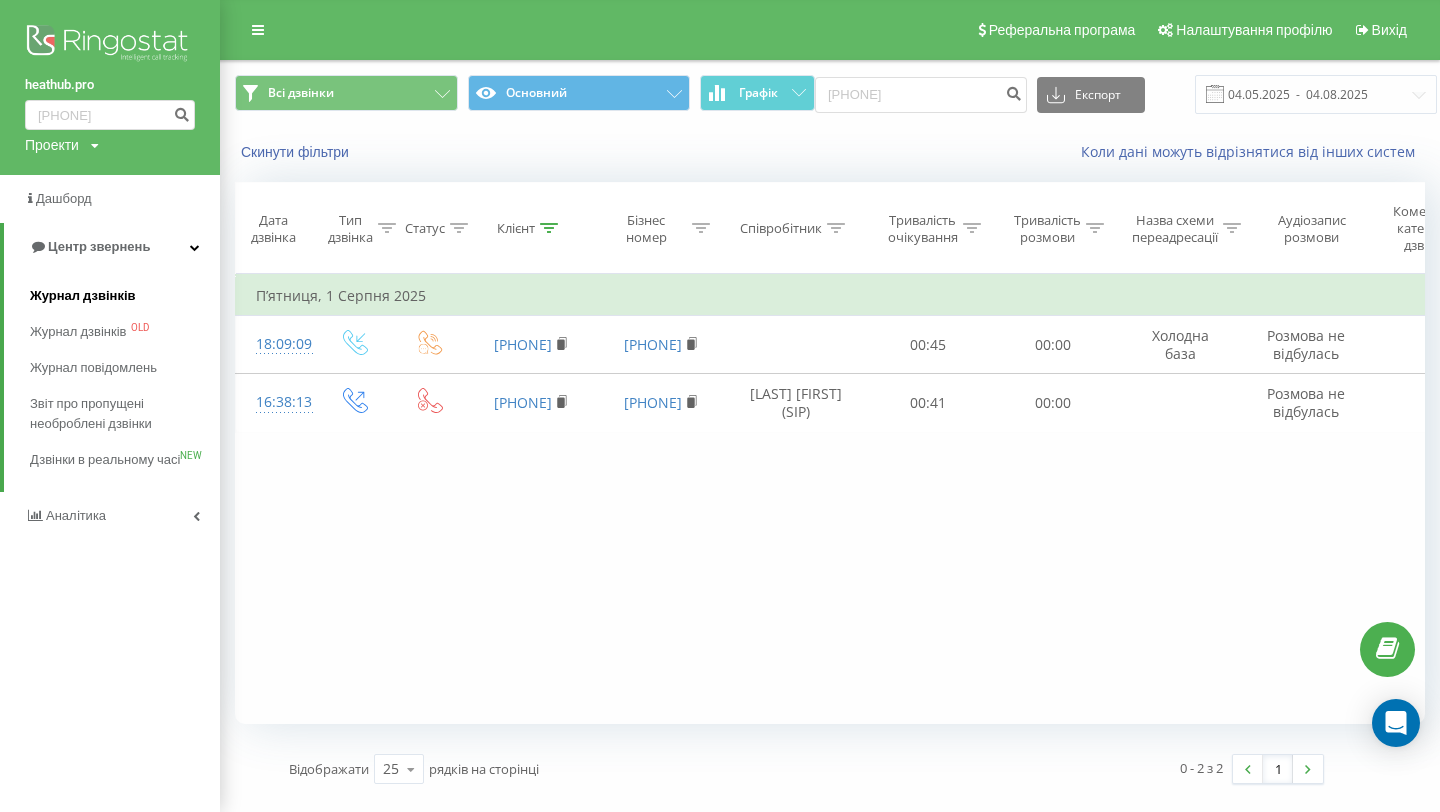 click on "Журнал дзвінків" at bounding box center (125, 296) 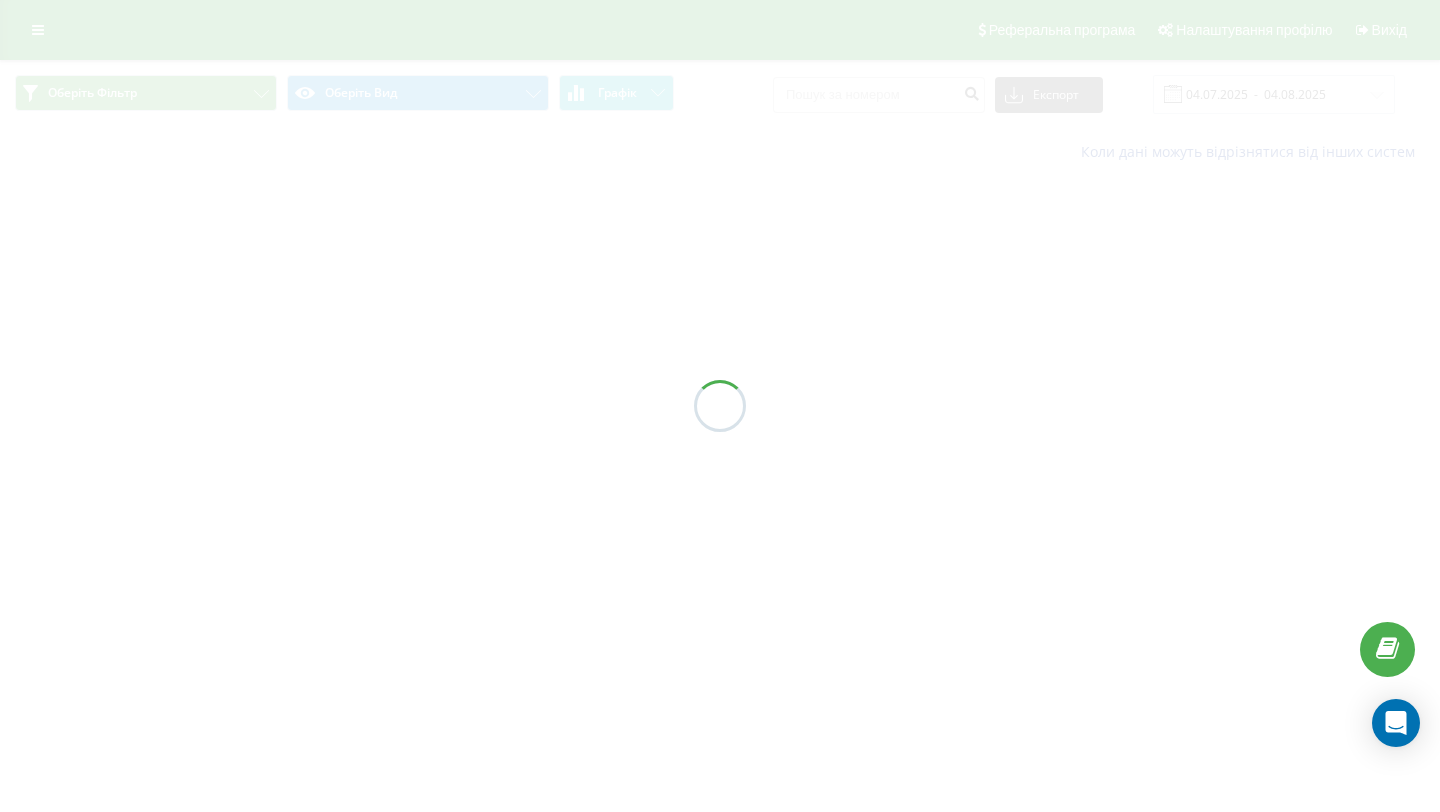 scroll, scrollTop: 0, scrollLeft: 0, axis: both 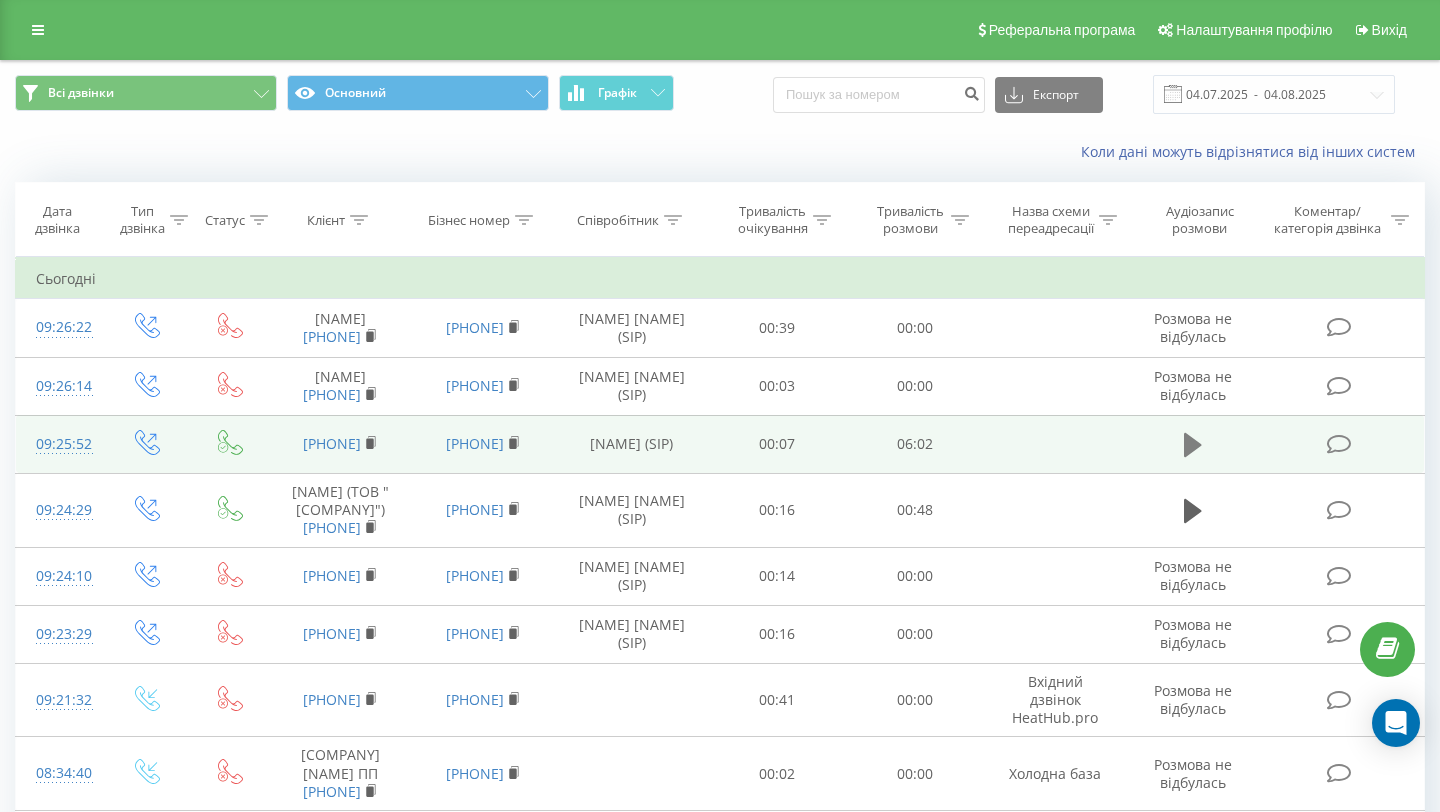 click 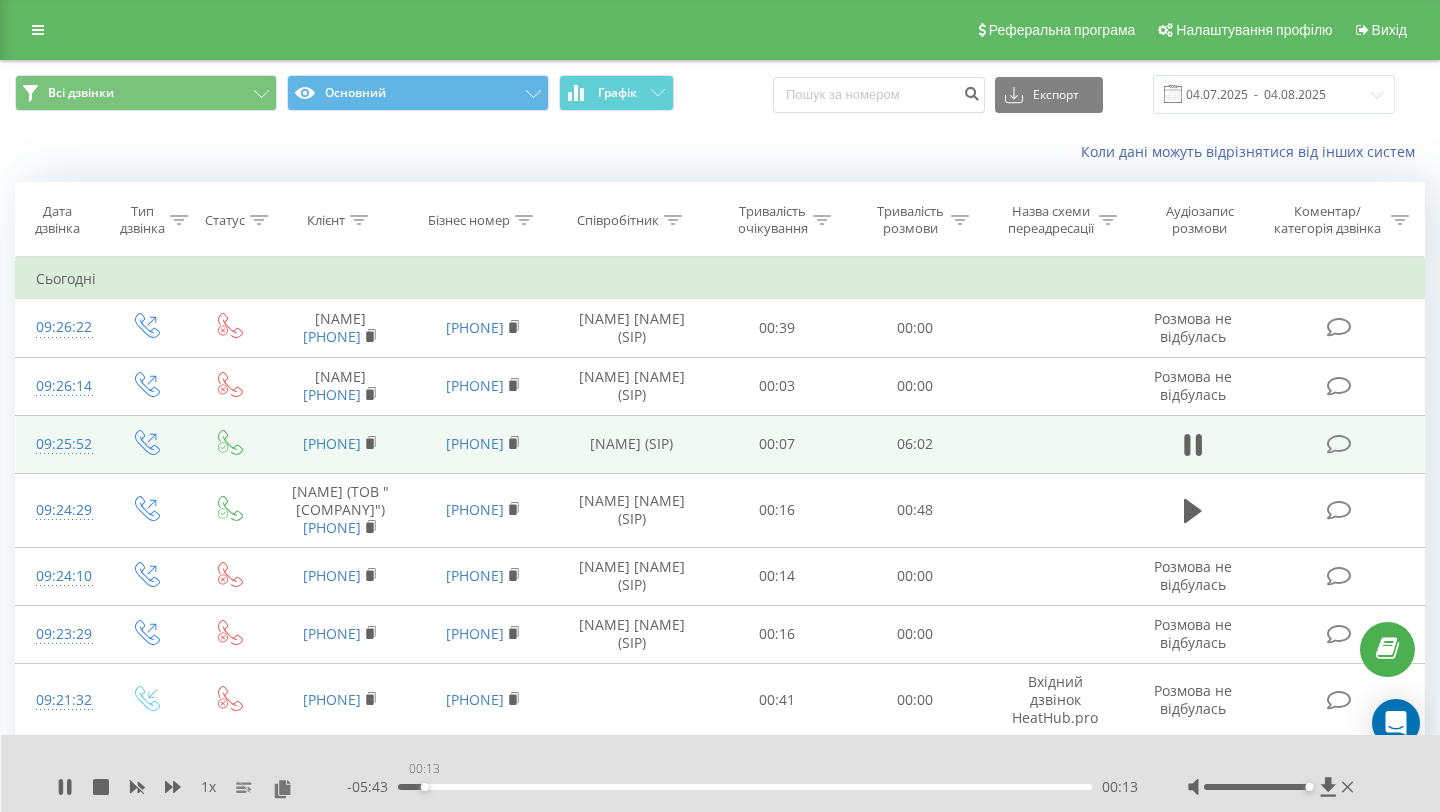 click on "00:13" at bounding box center [745, 787] 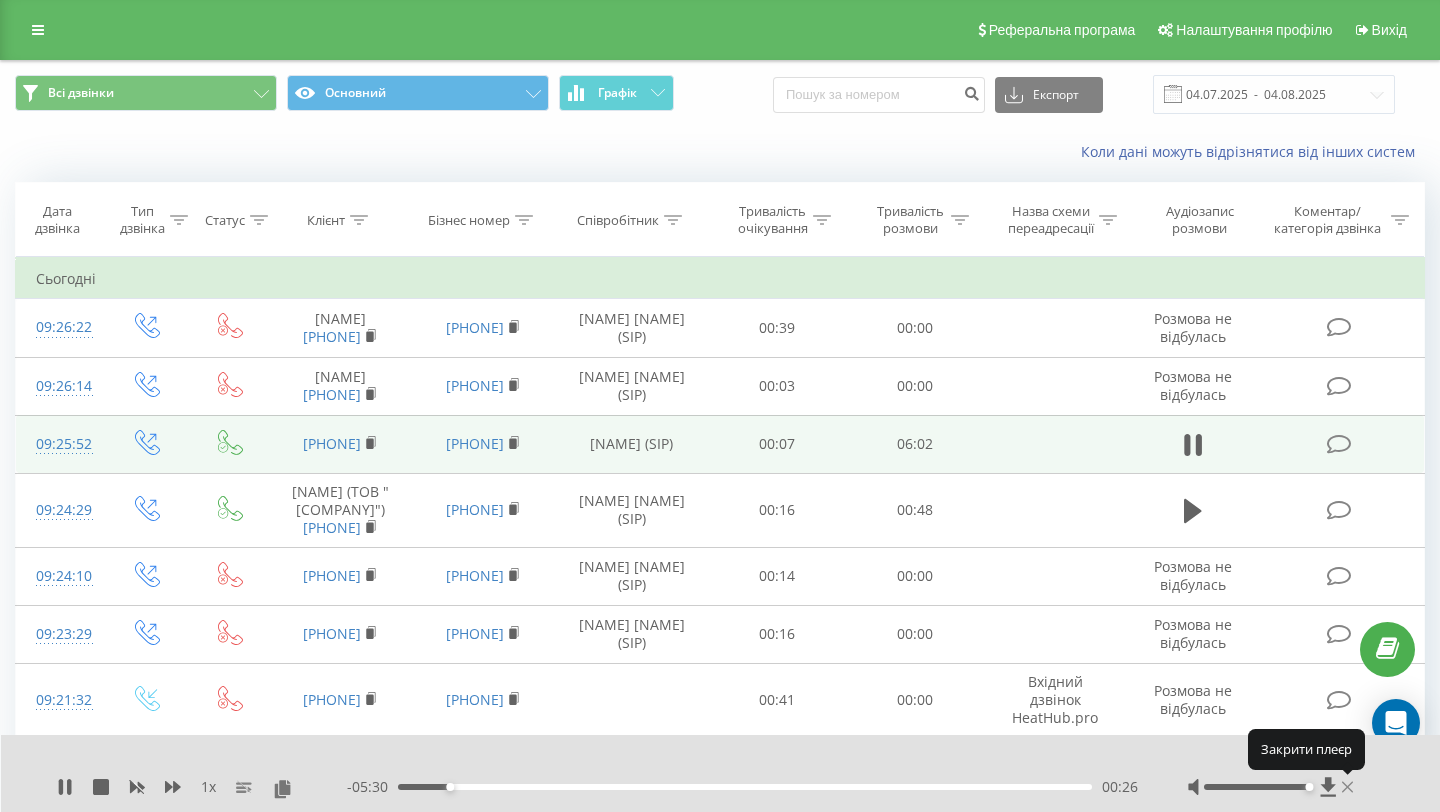 click 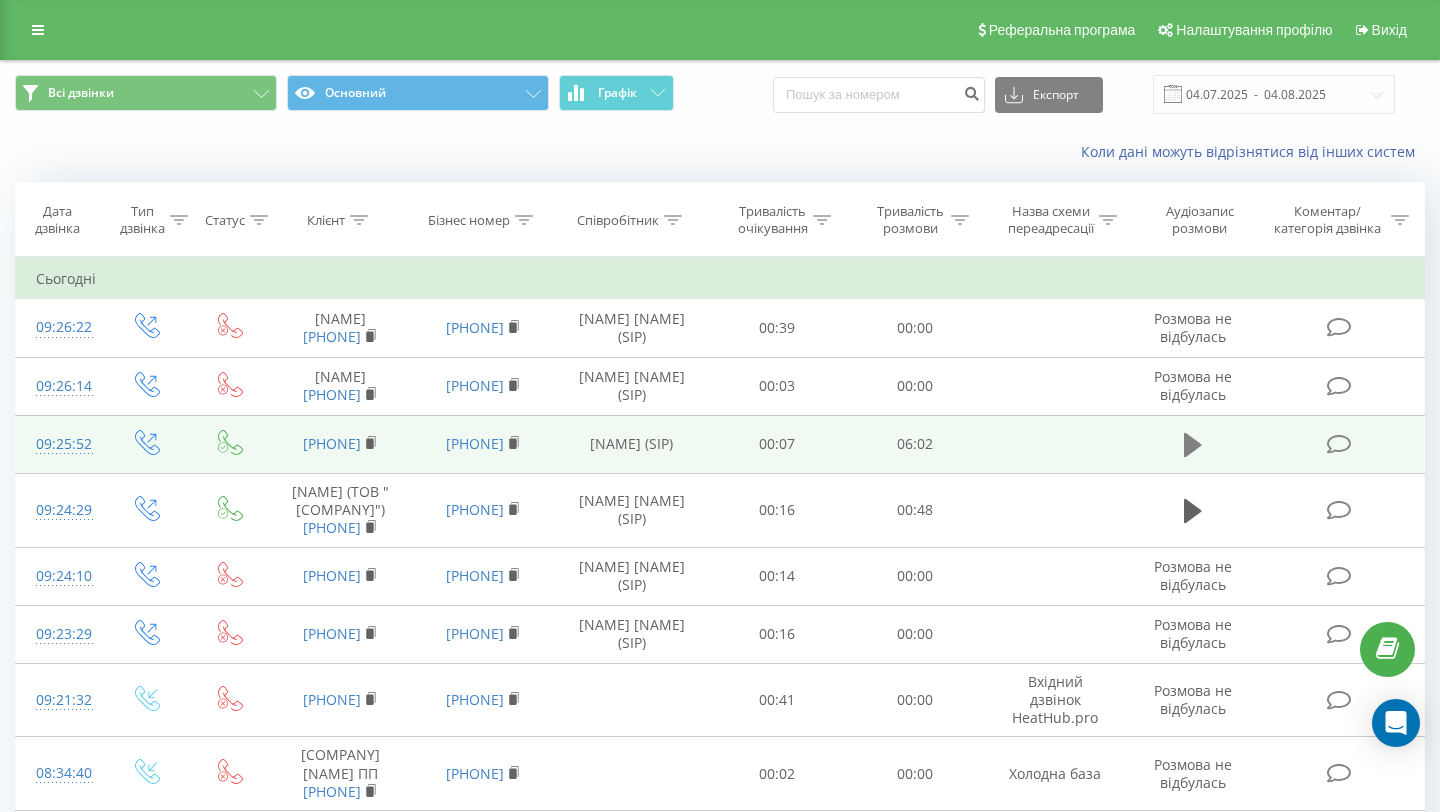 click 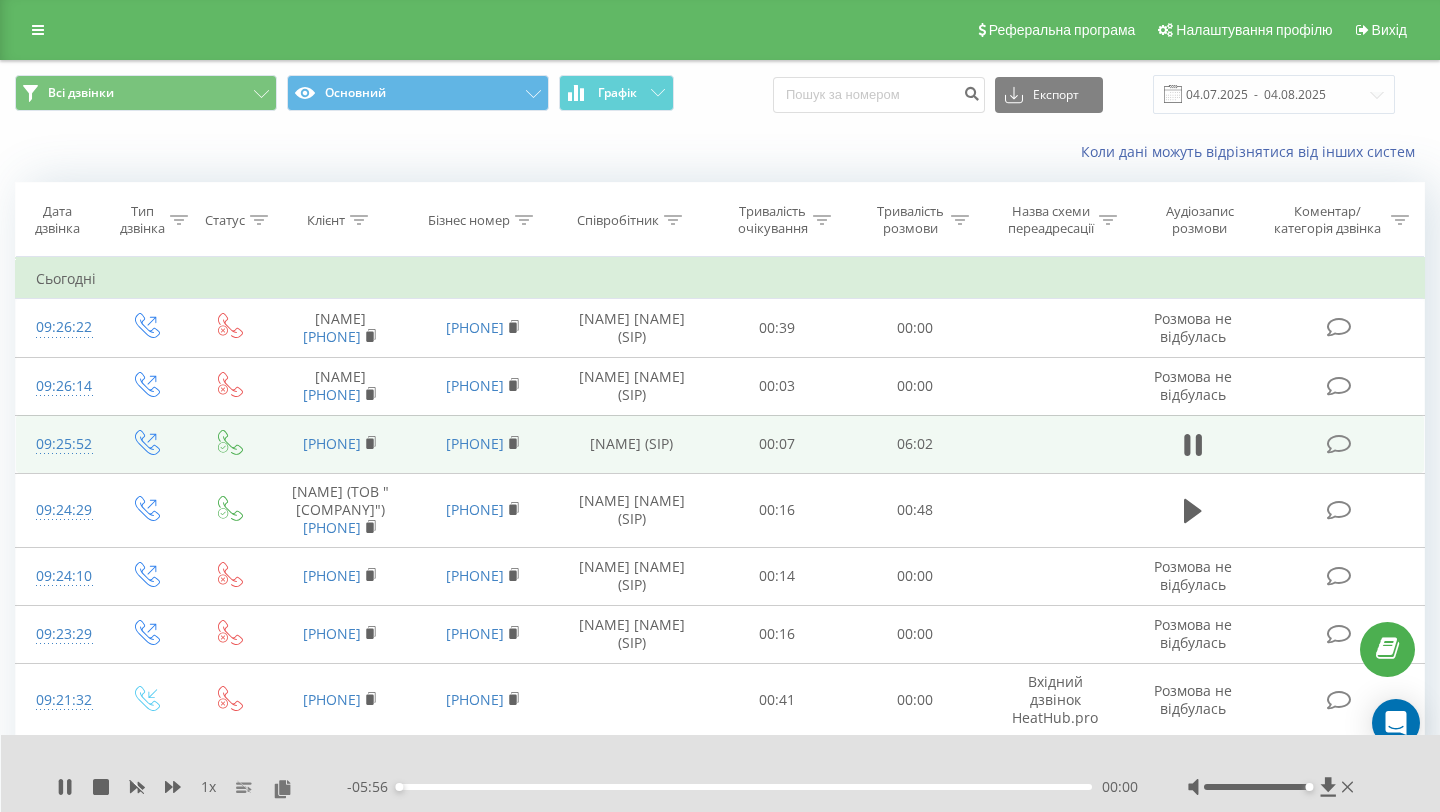 click on "- [TIME] [TIME]   [TIME]" at bounding box center [742, 787] 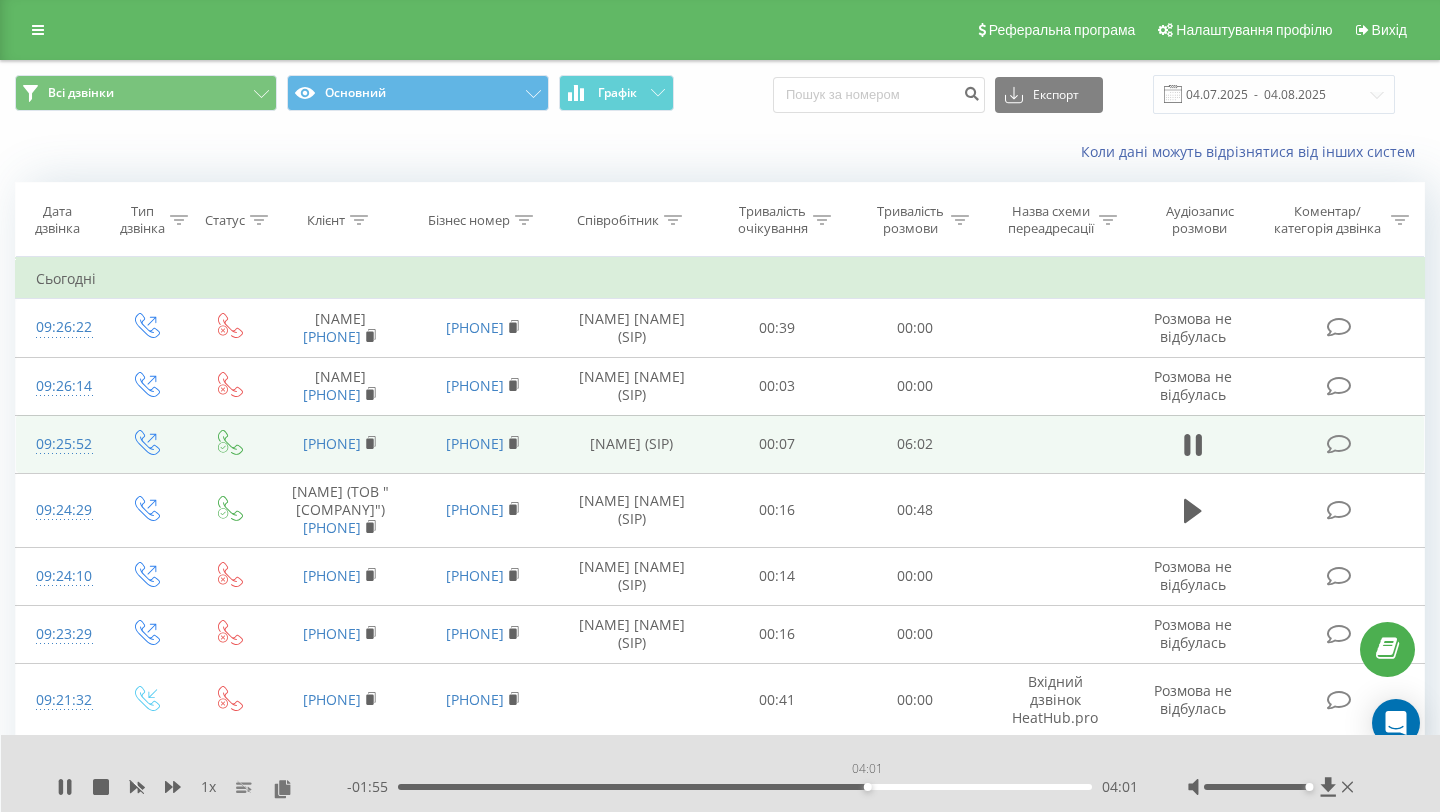 click on "04:01" at bounding box center [745, 787] 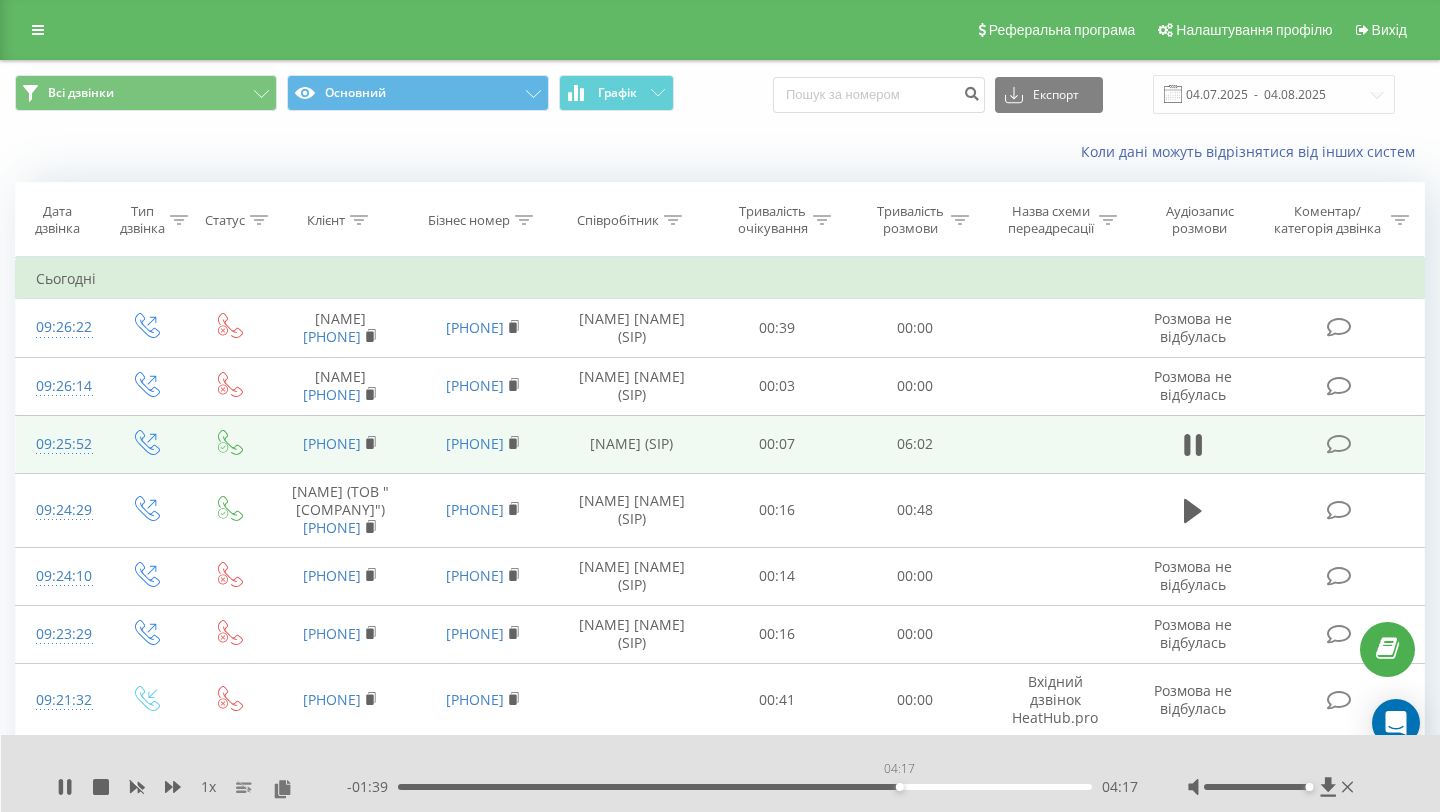click on "04:17" at bounding box center [745, 787] 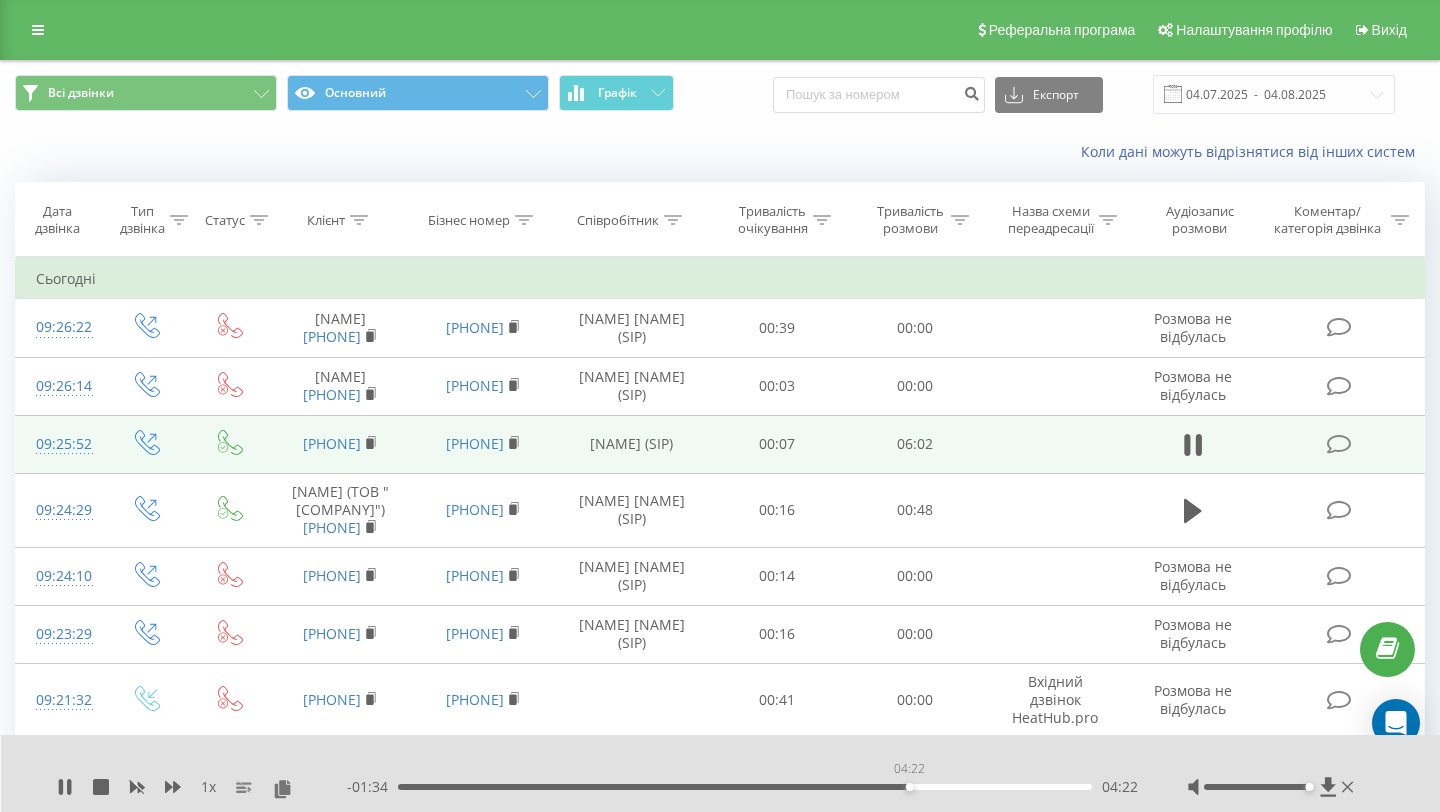click on "04:22" at bounding box center [745, 787] 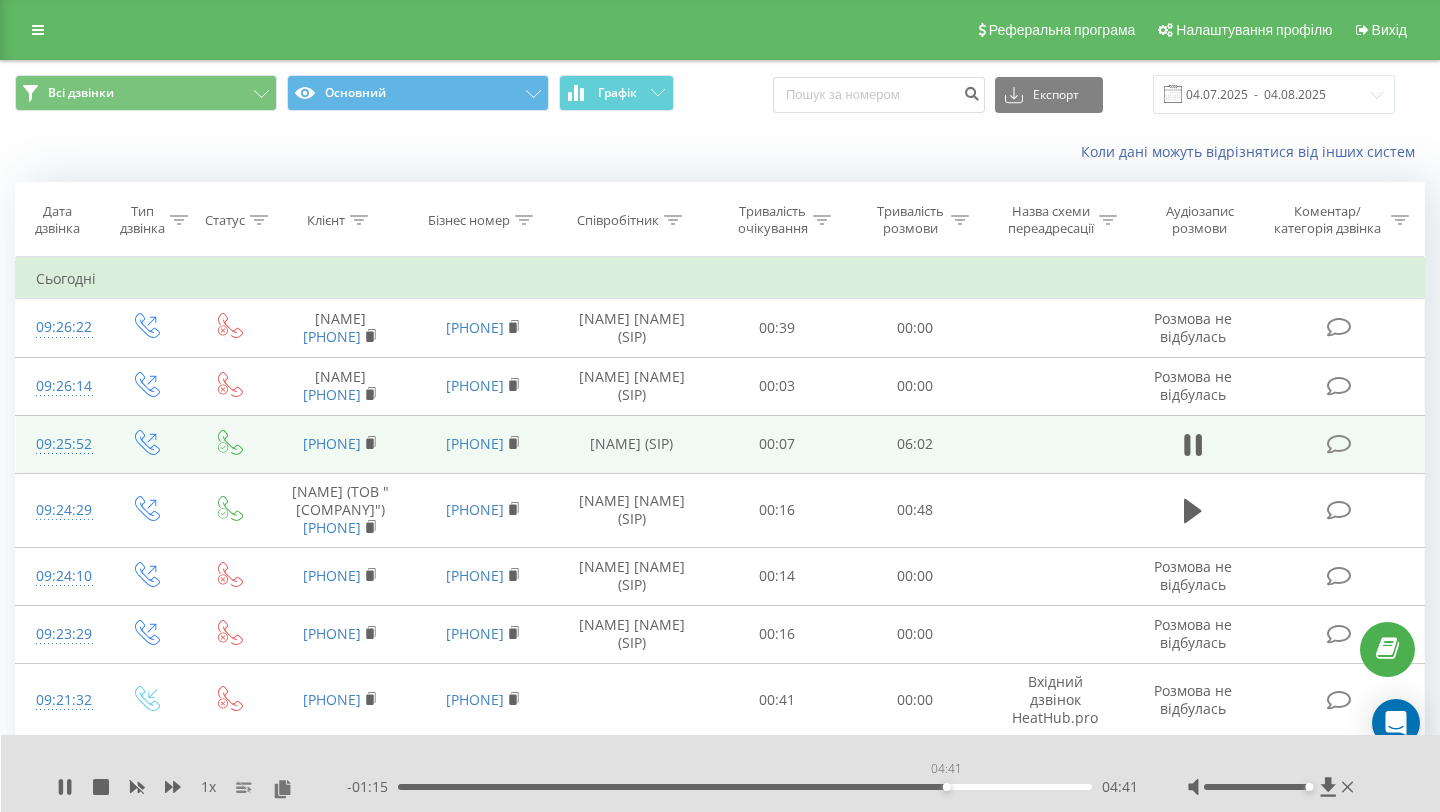click on "04:41" at bounding box center (745, 787) 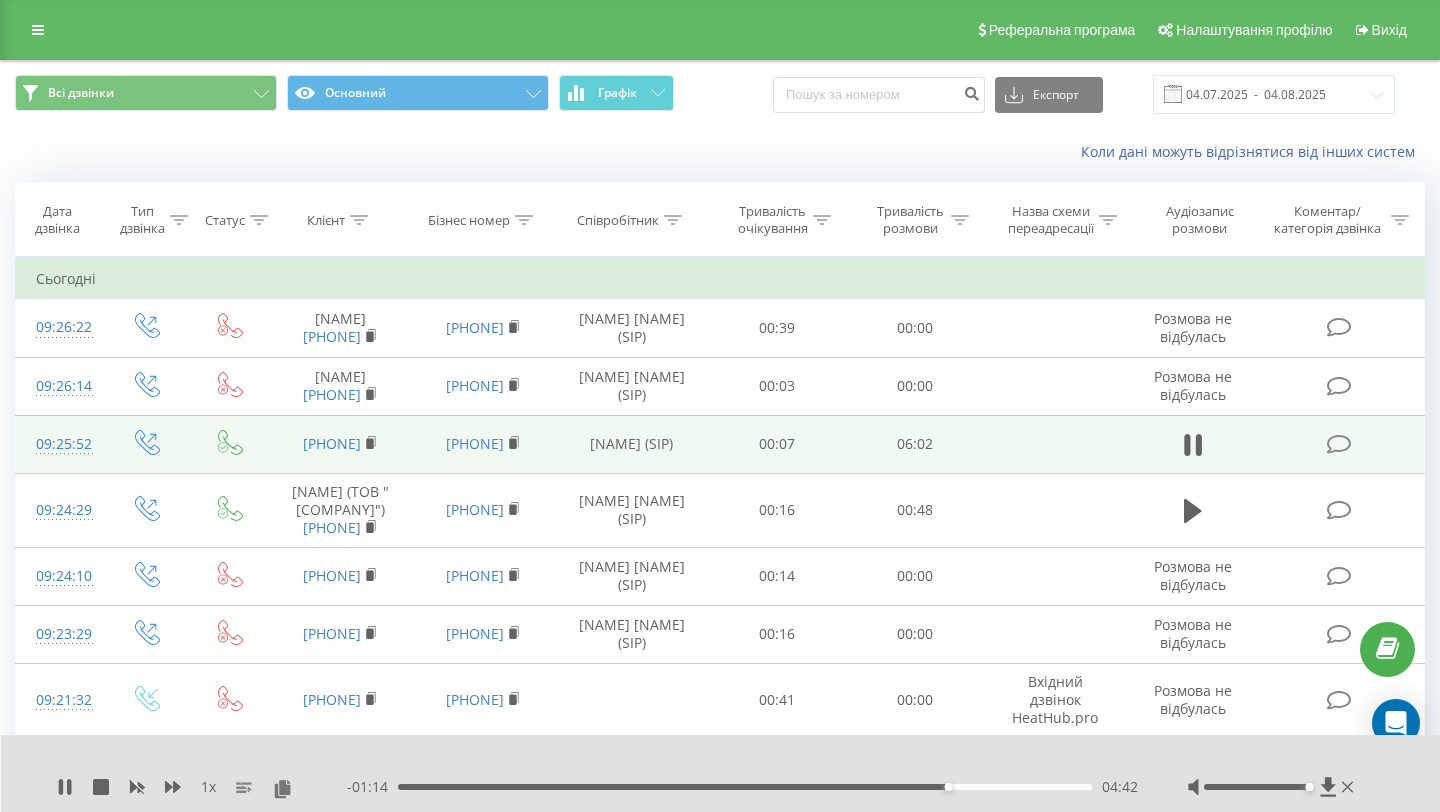 click on "04:42" at bounding box center (745, 787) 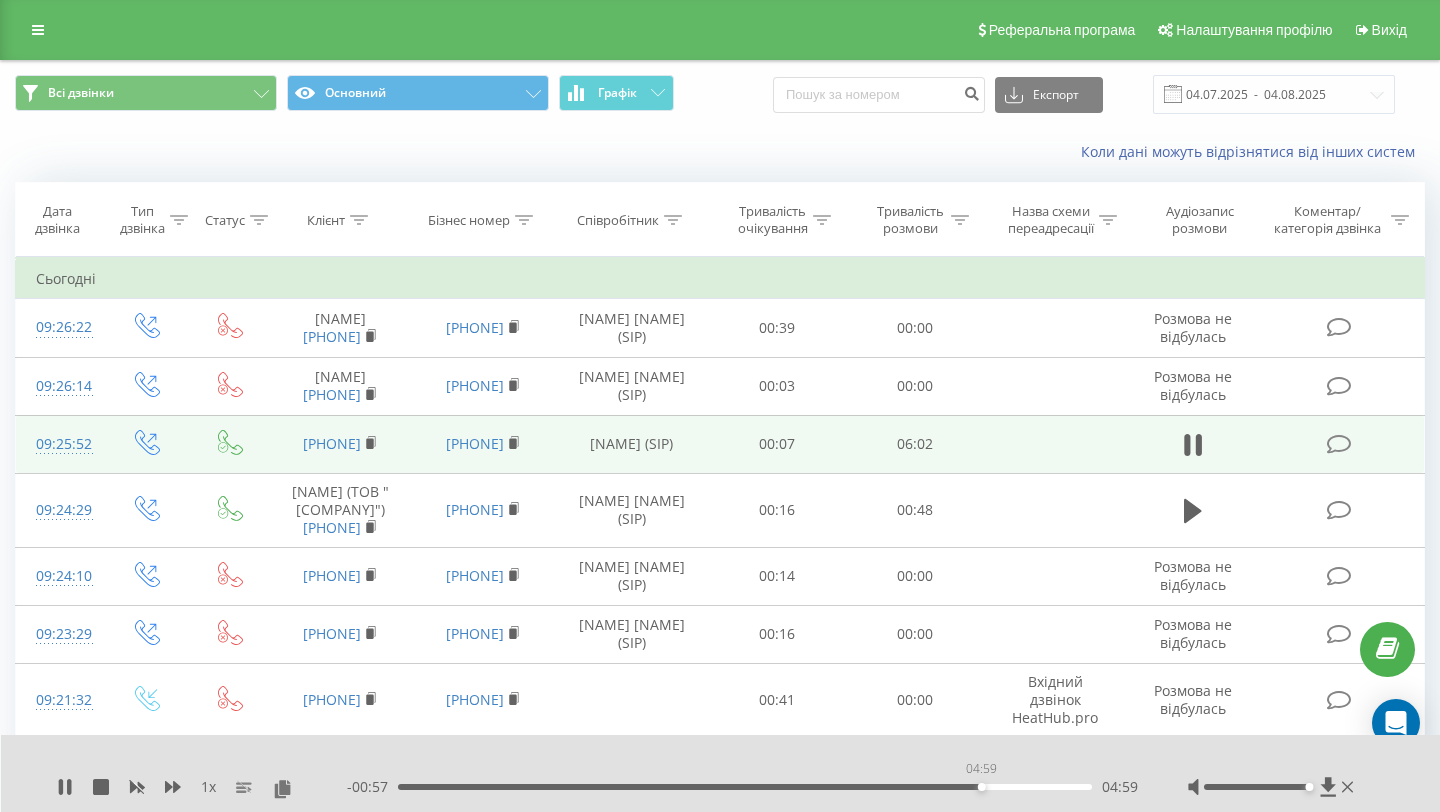 click on "04:59" at bounding box center (745, 787) 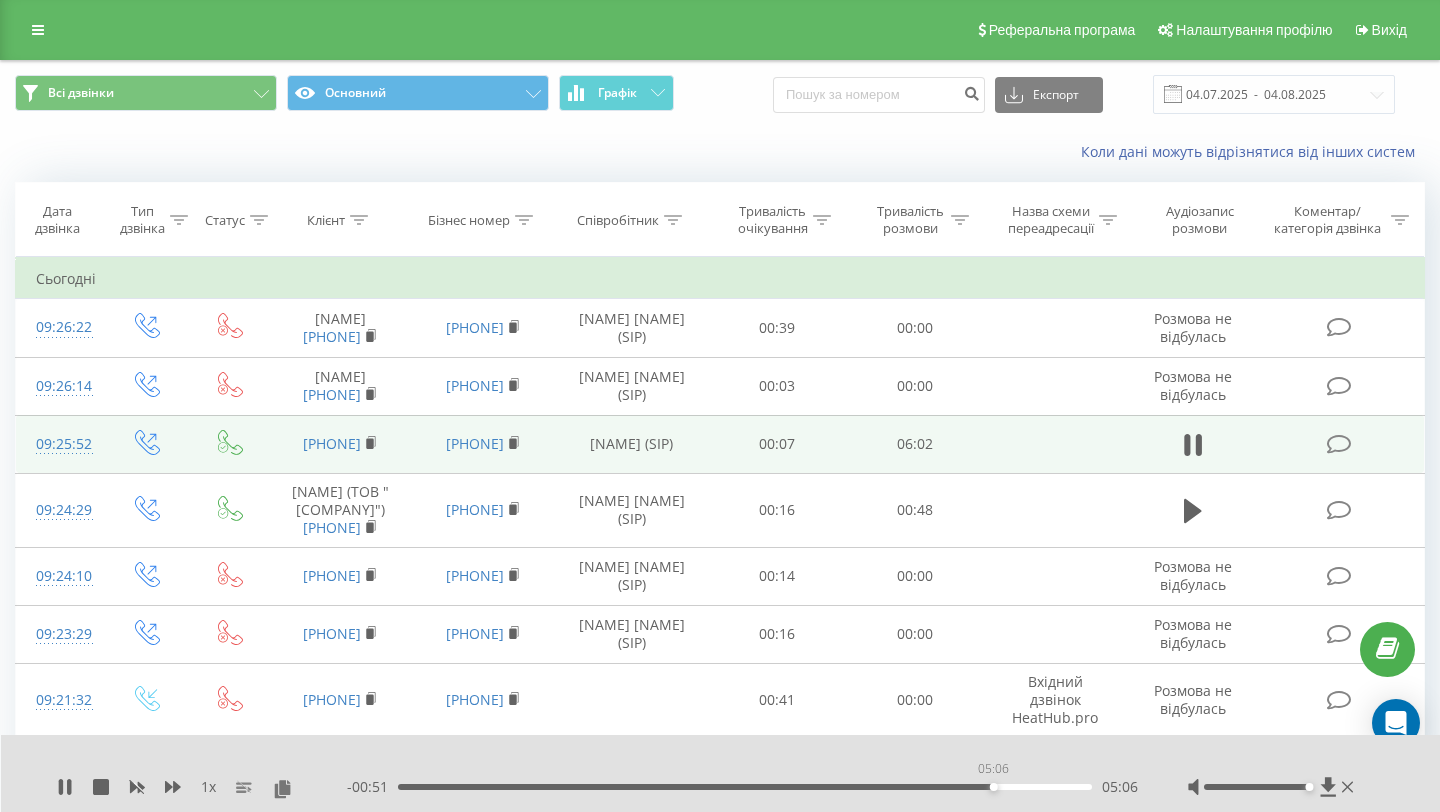 click on "05:06" at bounding box center (745, 787) 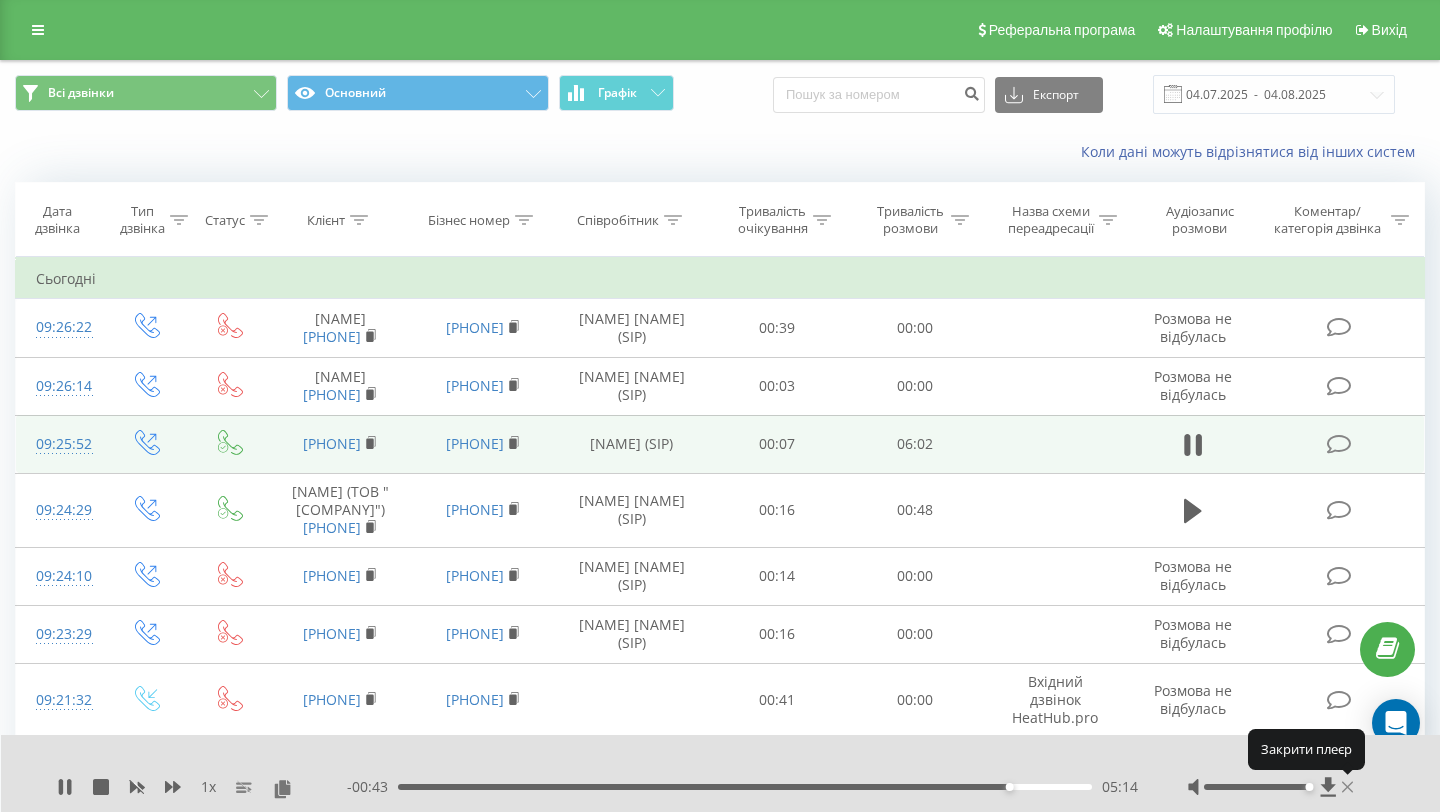 click 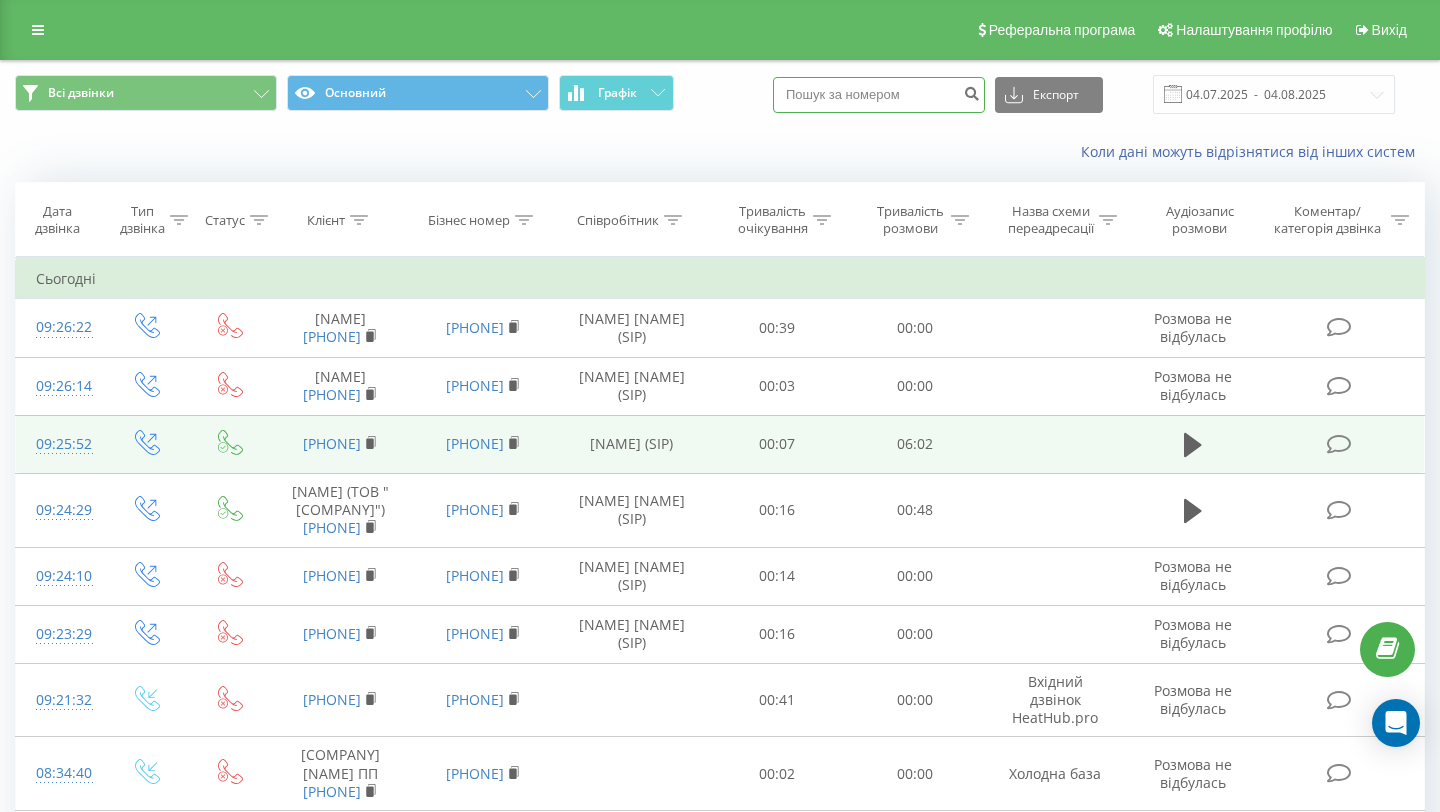 click at bounding box center (879, 95) 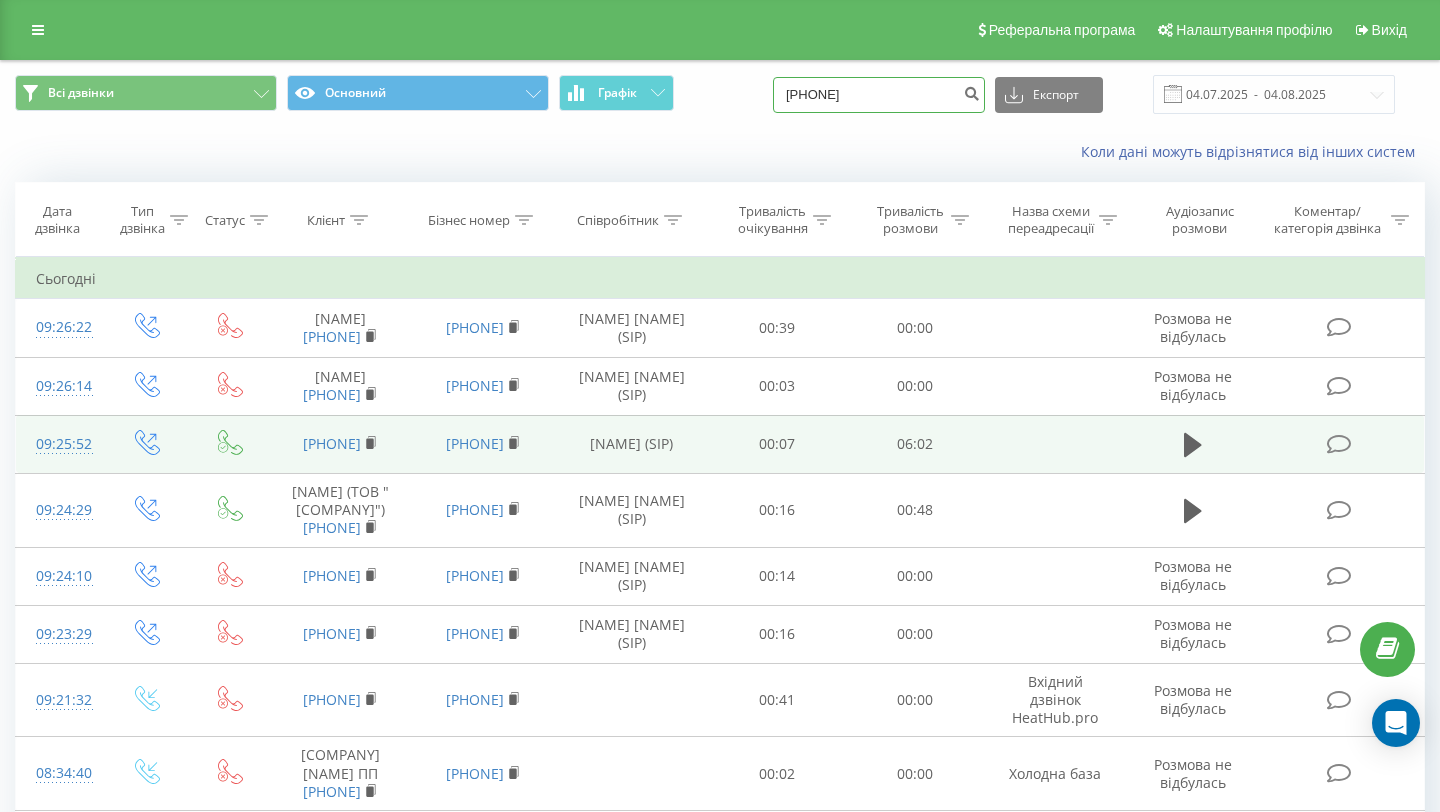 type on "[PHONE]" 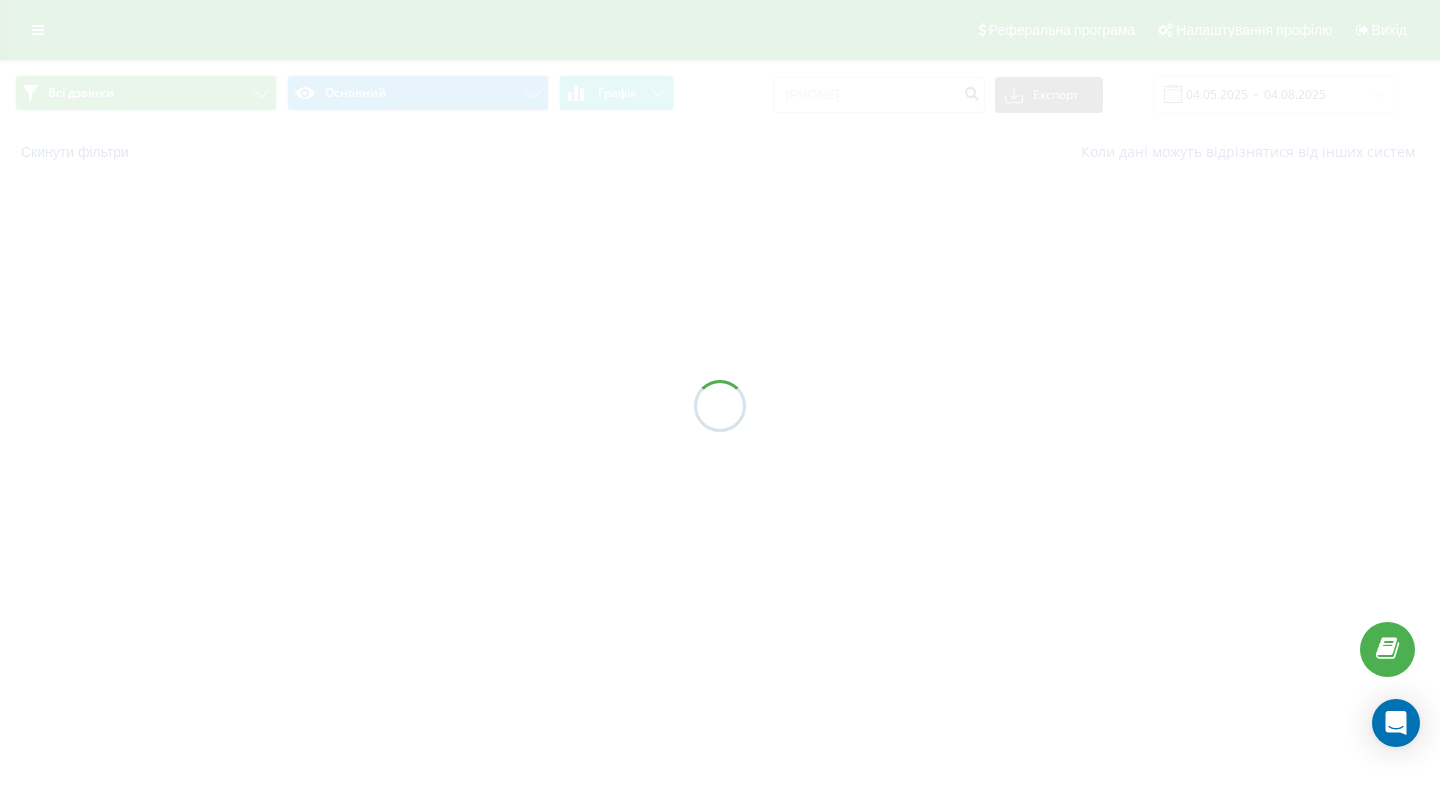 scroll, scrollTop: 0, scrollLeft: 0, axis: both 